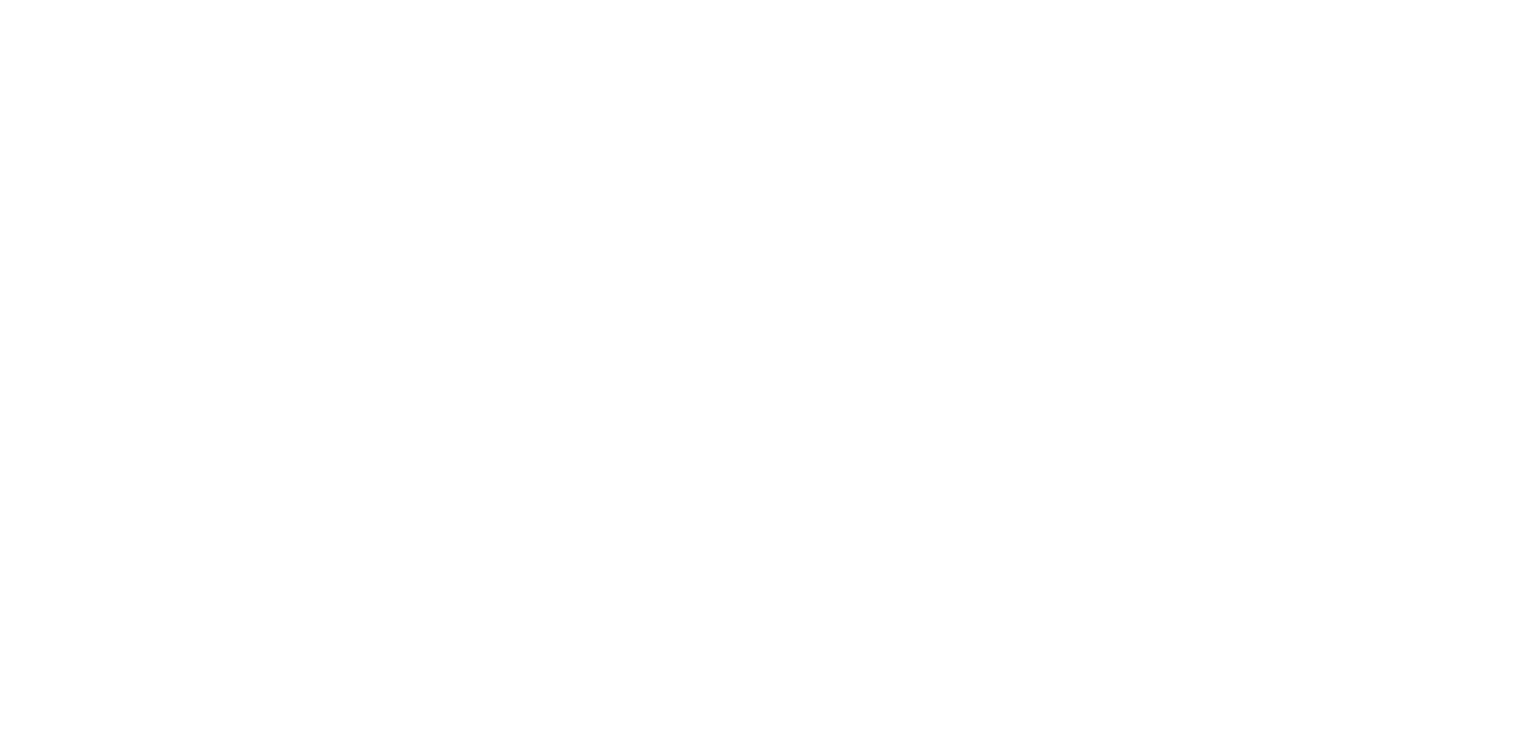 scroll, scrollTop: 0, scrollLeft: 0, axis: both 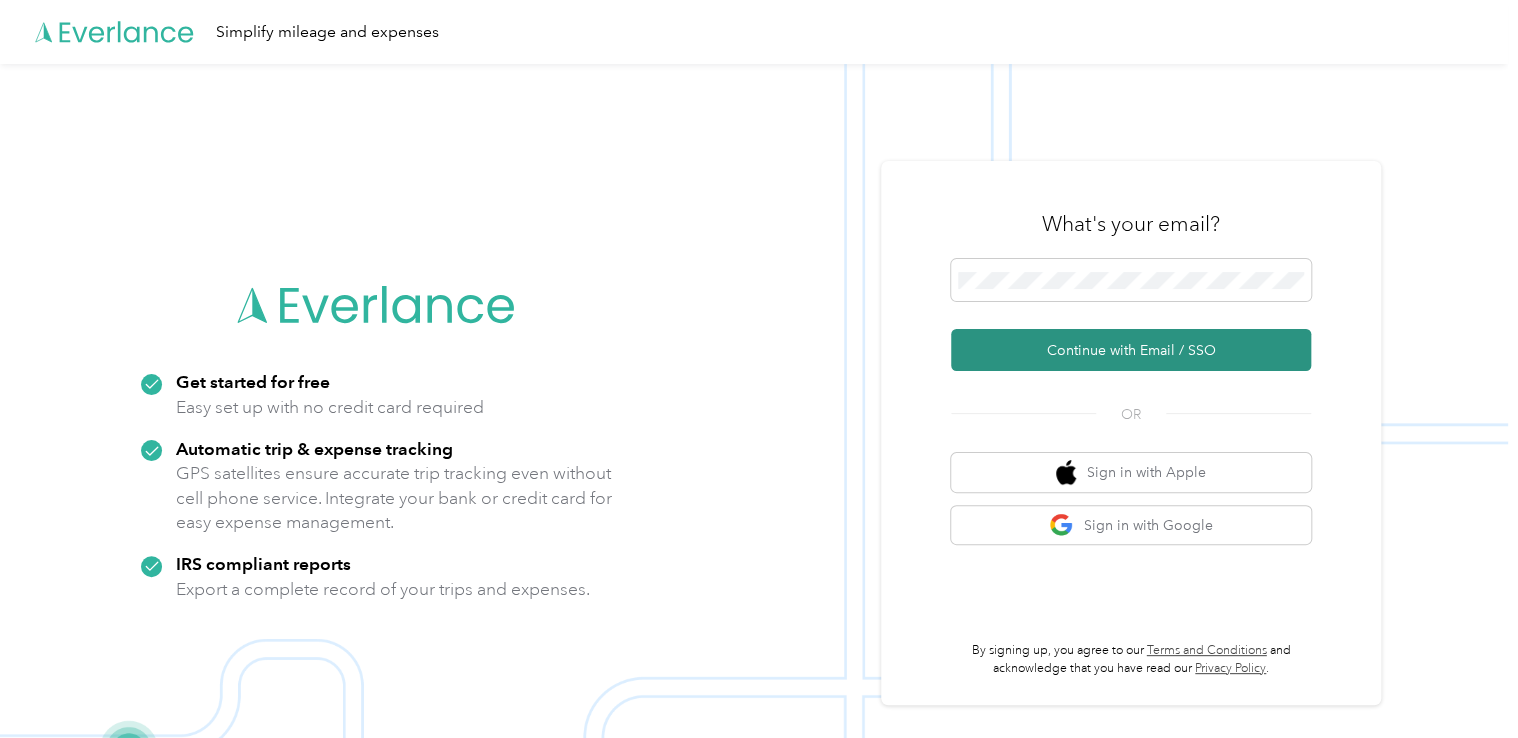 click on "Continue with Email / SSO" at bounding box center (1131, 350) 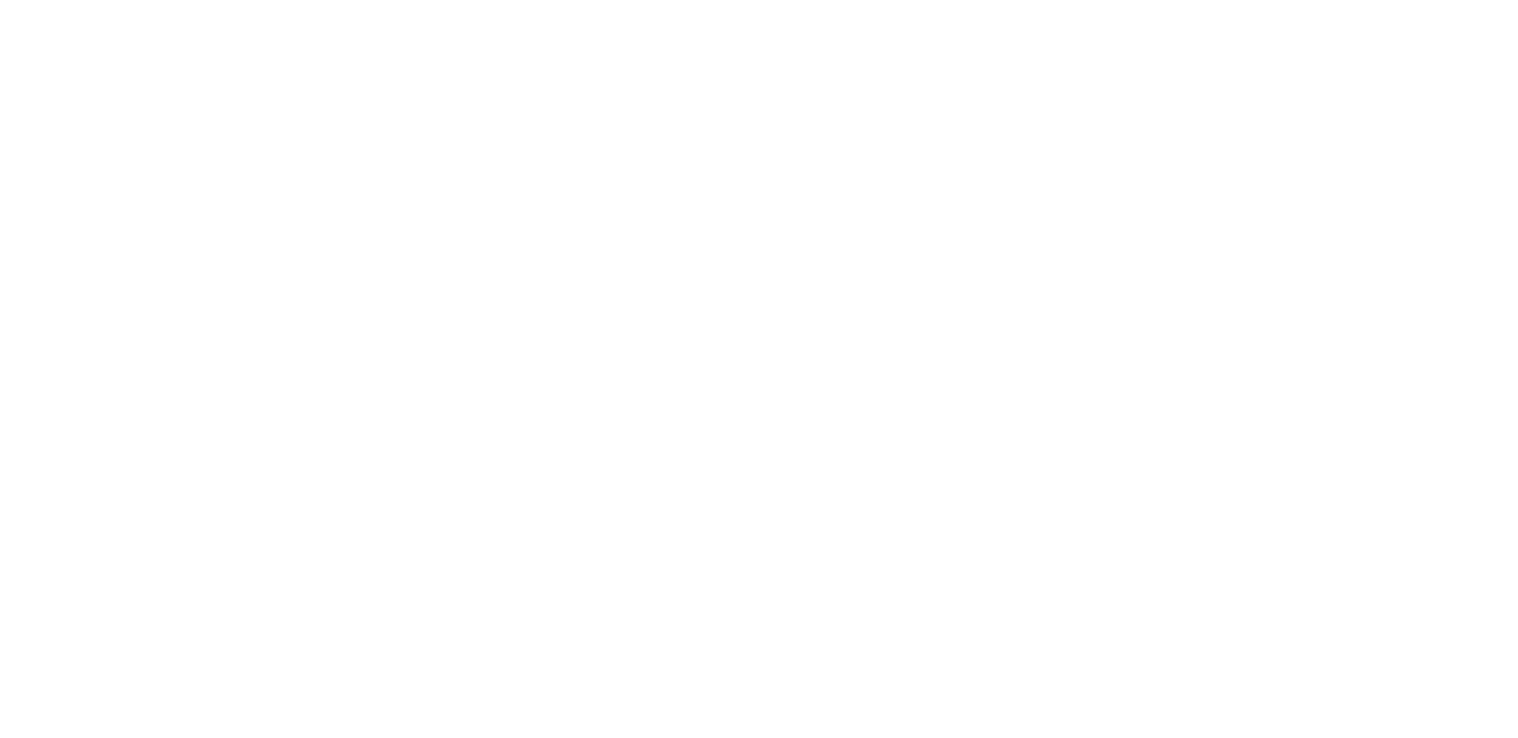 scroll, scrollTop: 0, scrollLeft: 0, axis: both 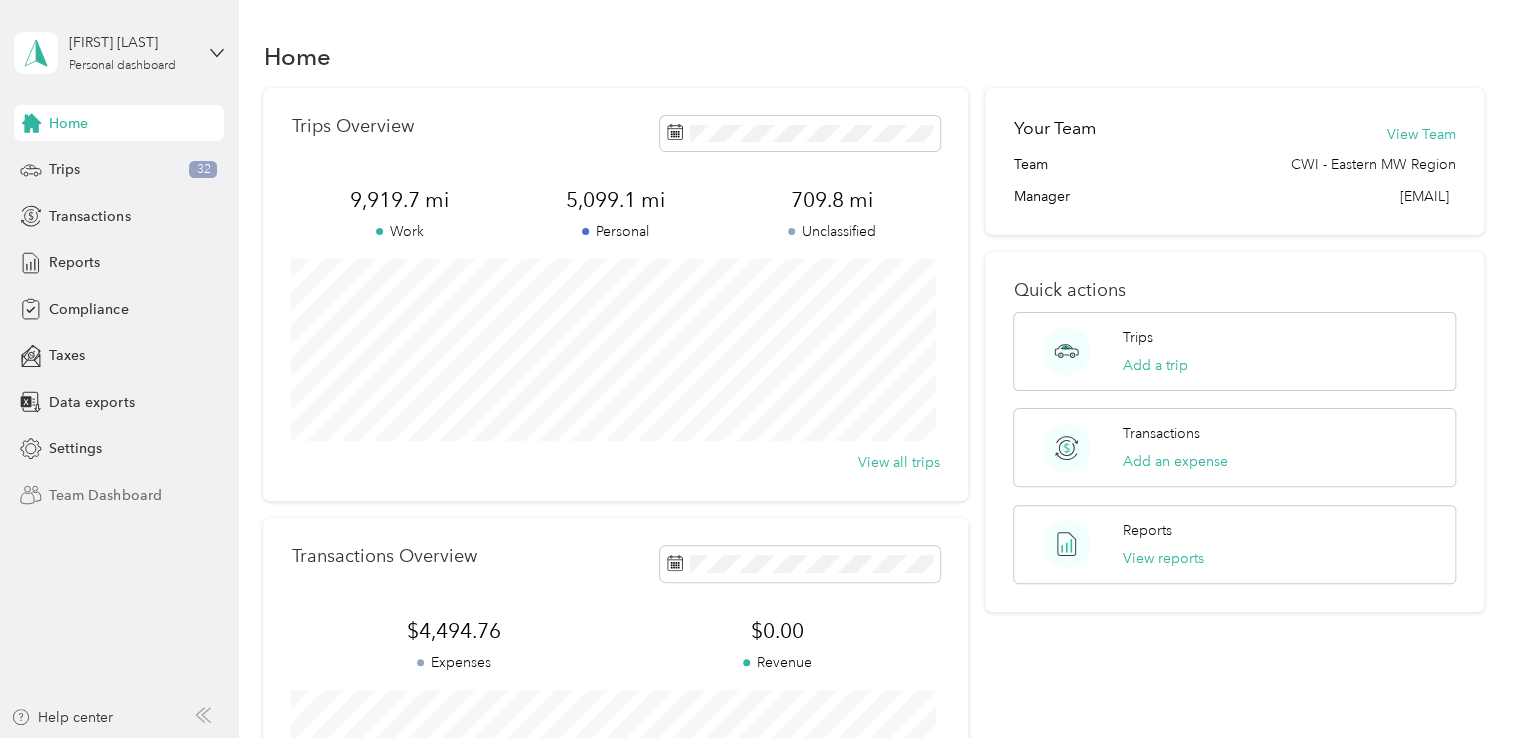 click on "Team Dashboard" at bounding box center [105, 495] 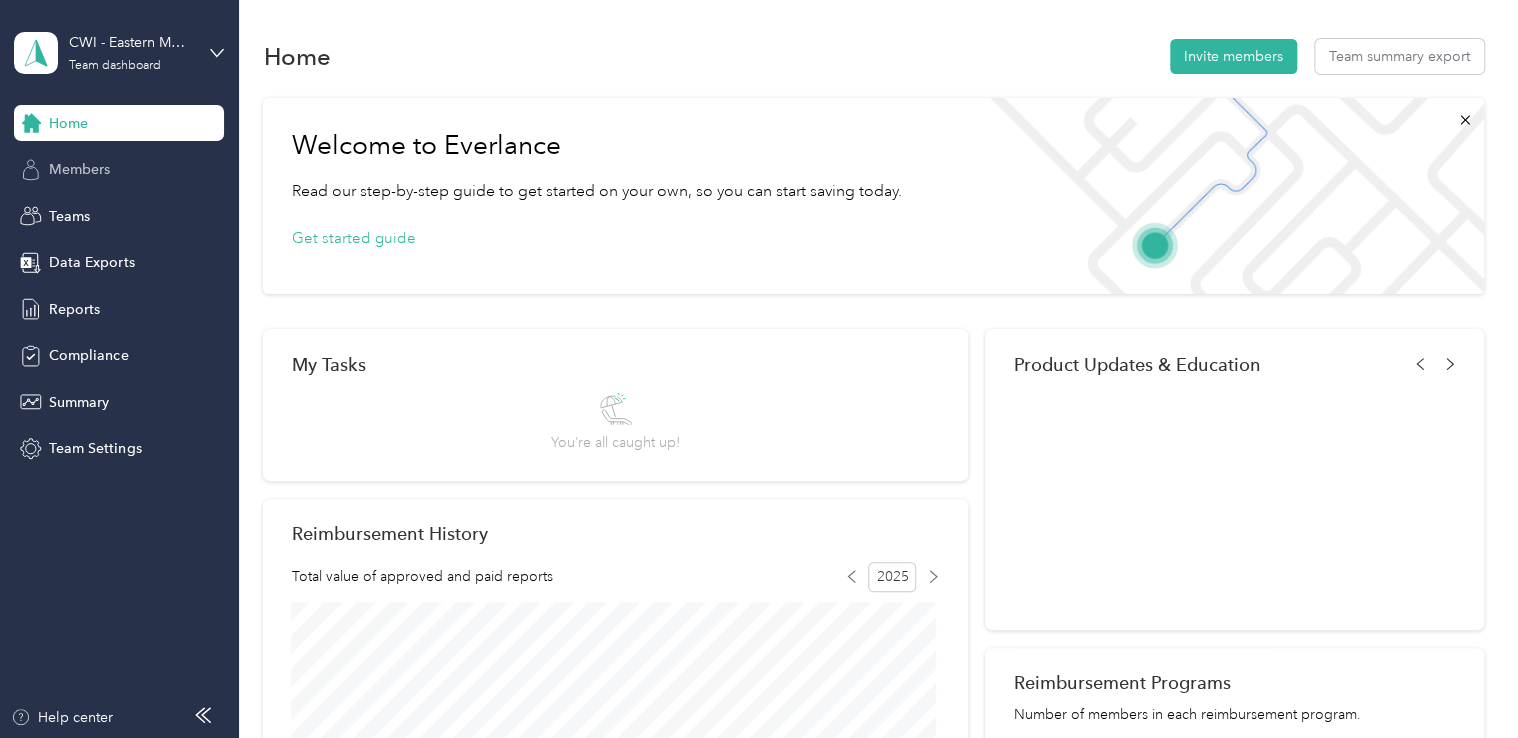 click on "Members" at bounding box center [79, 169] 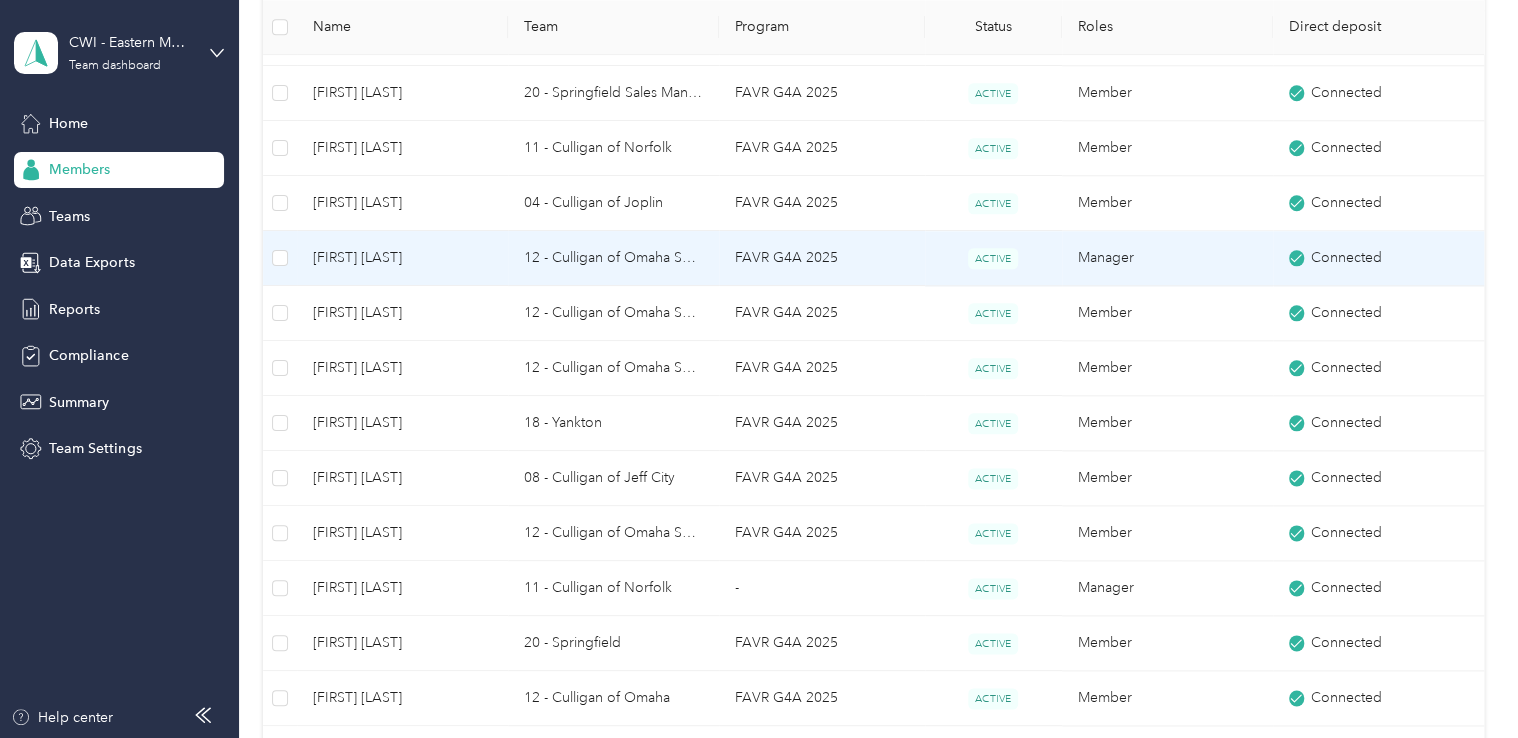 scroll, scrollTop: 1000, scrollLeft: 0, axis: vertical 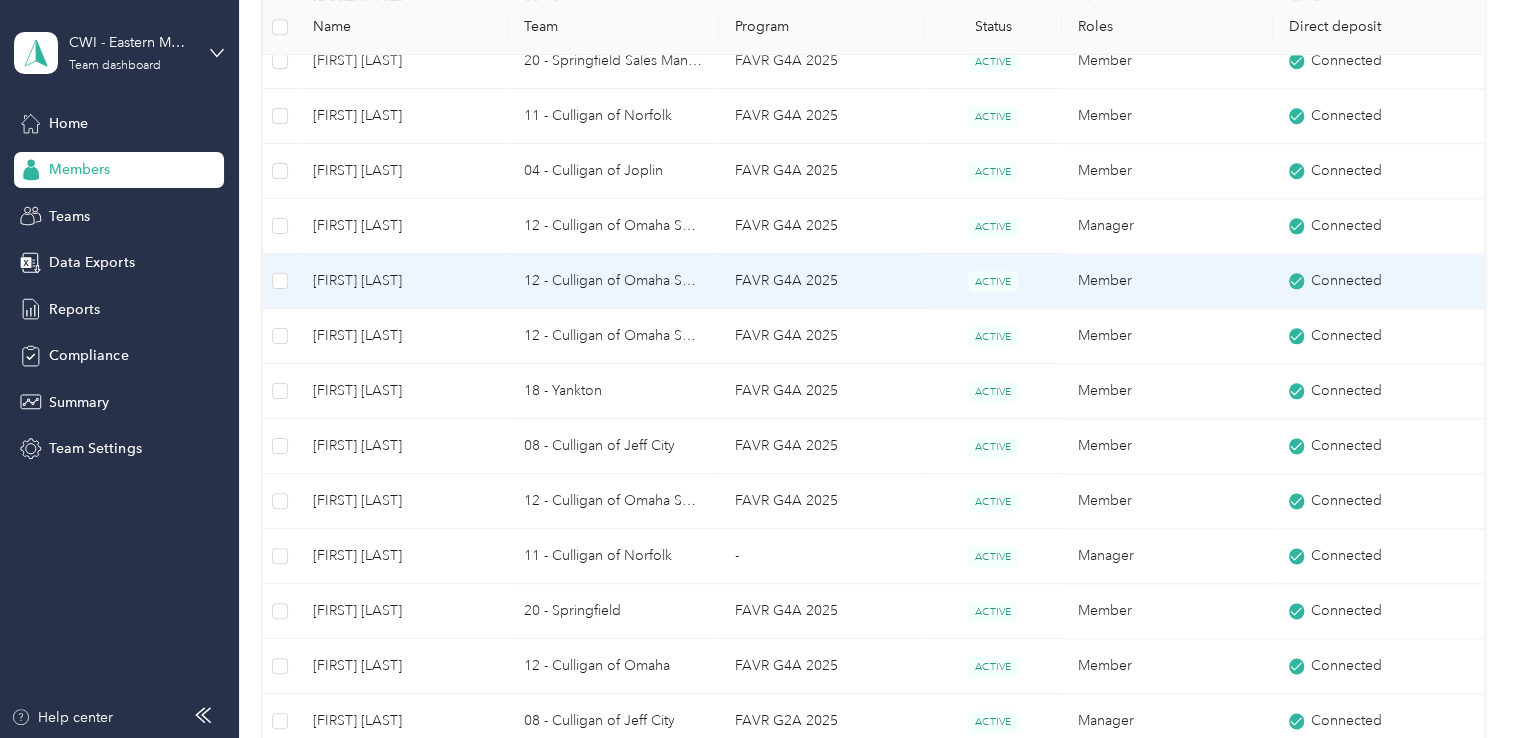 click on "[FIRST] [LAST]" at bounding box center [402, 281] 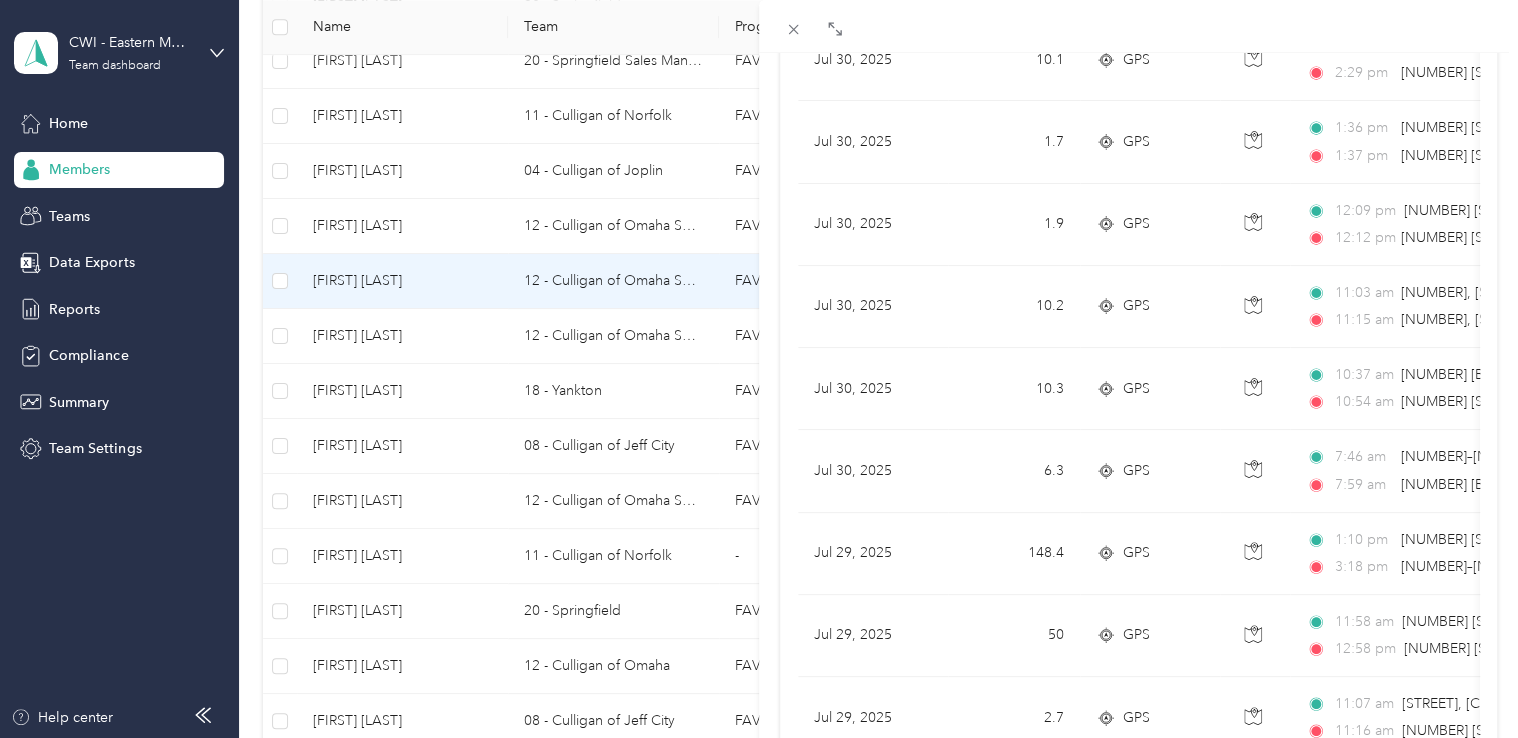 scroll, scrollTop: 1812, scrollLeft: 0, axis: vertical 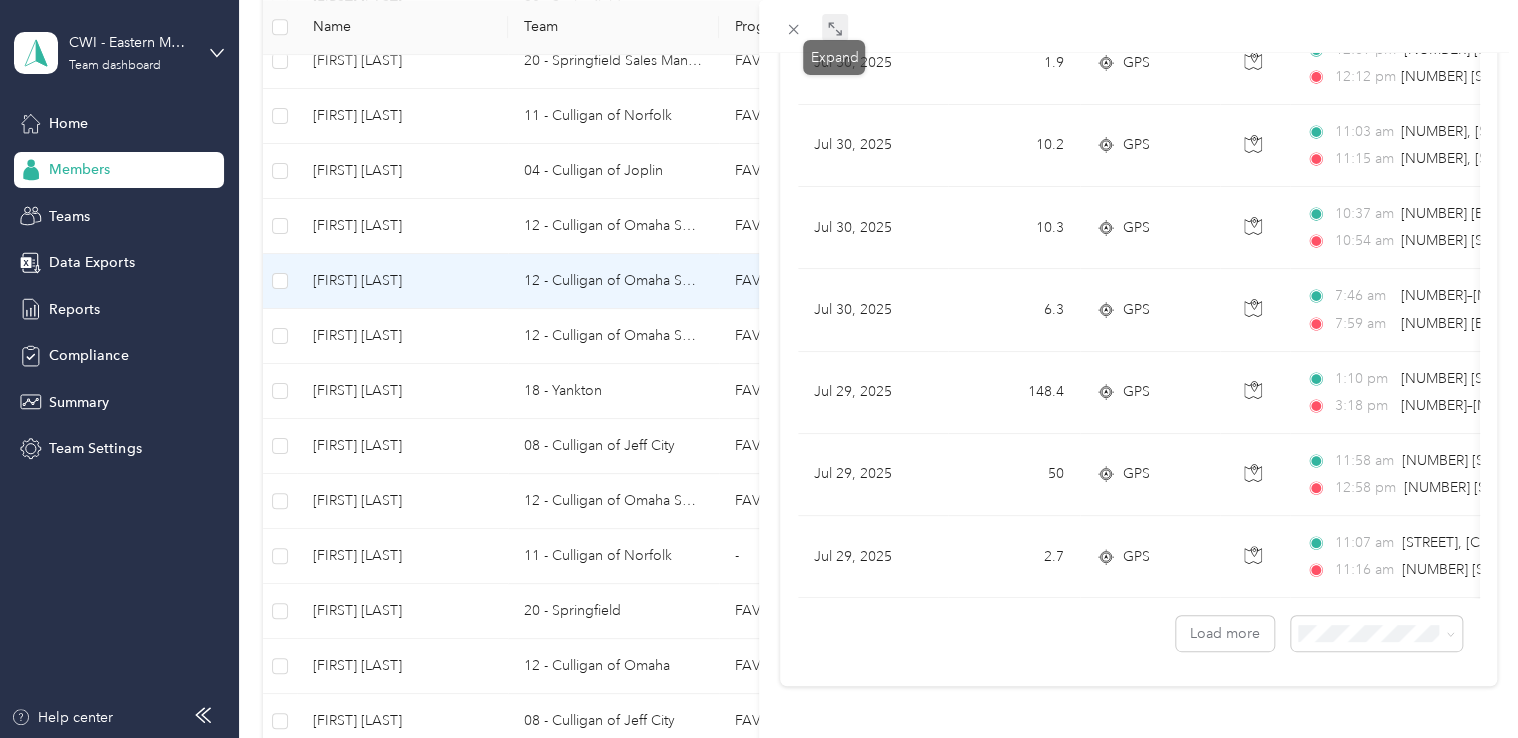click 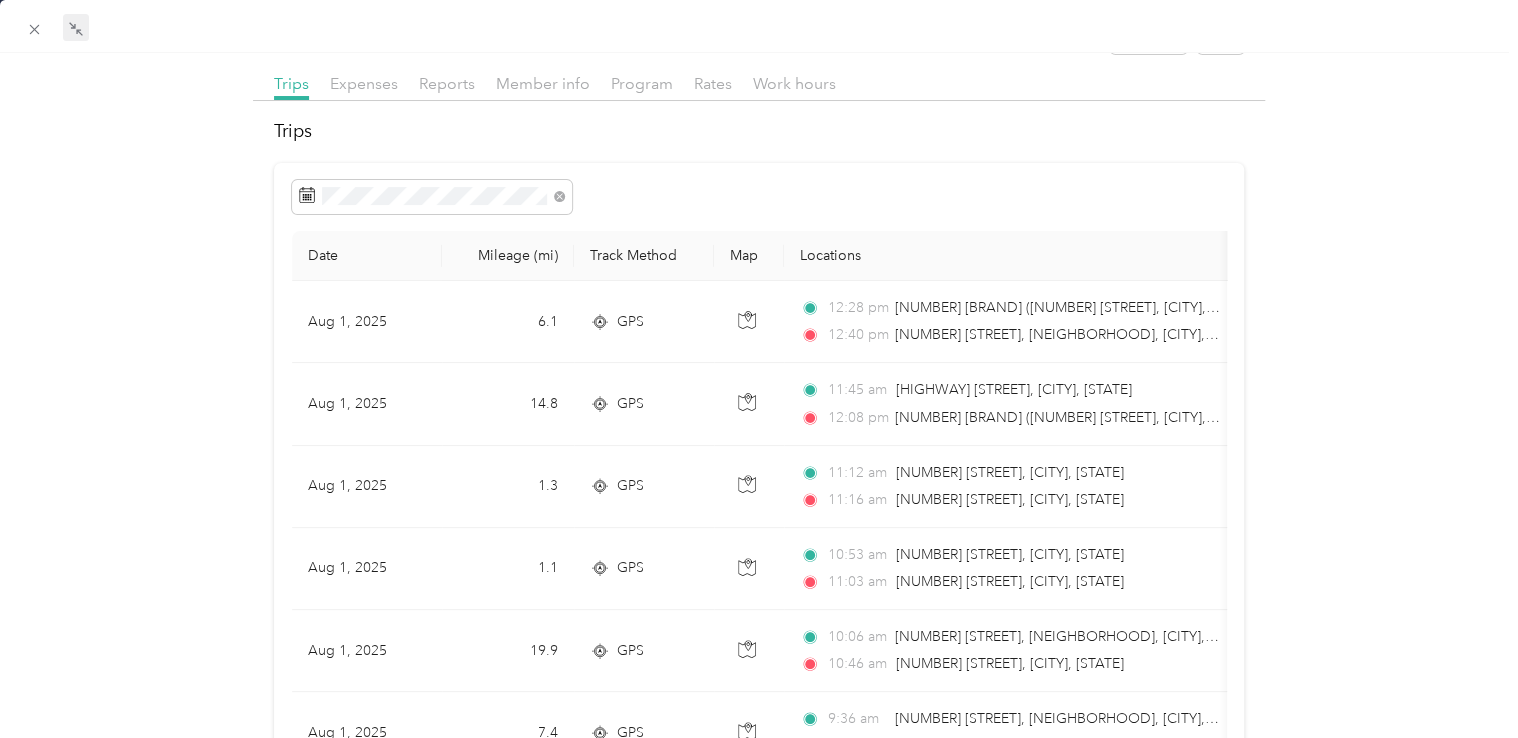 scroll, scrollTop: 0, scrollLeft: 0, axis: both 